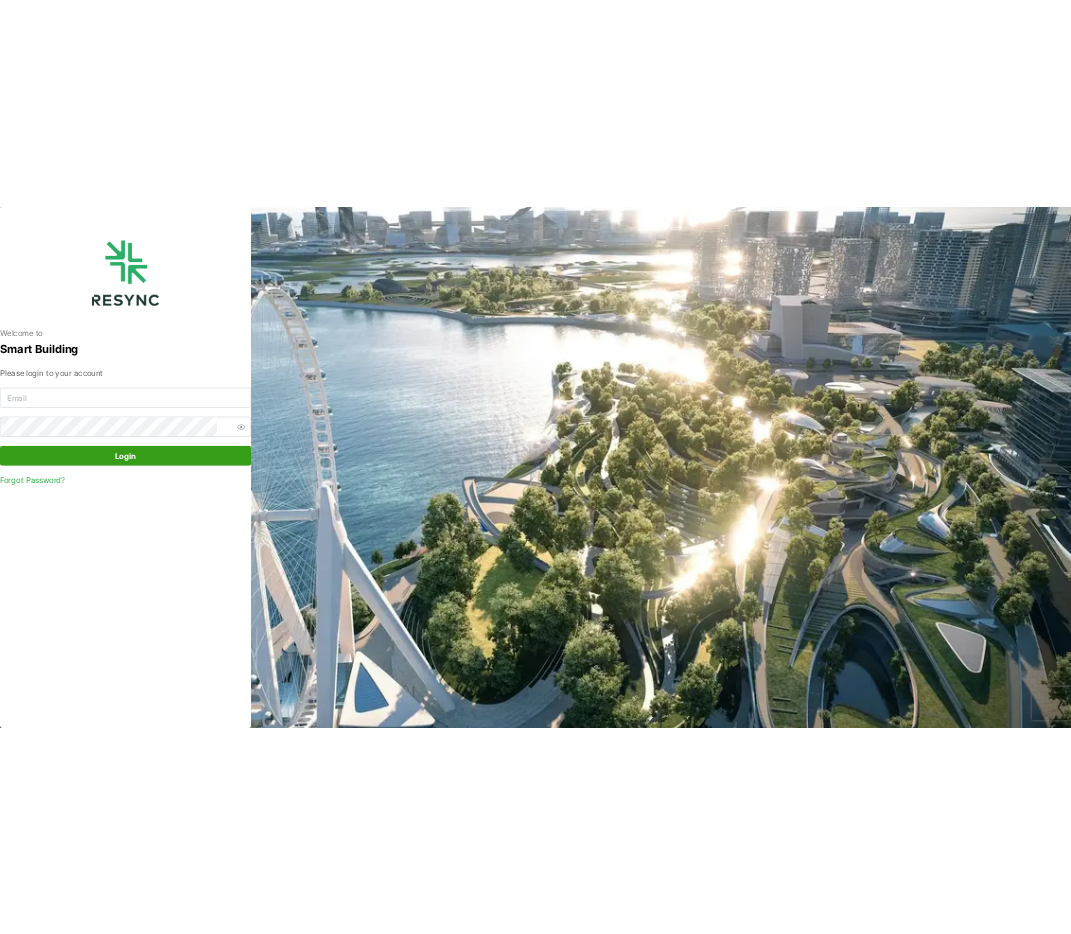 scroll, scrollTop: 0, scrollLeft: 0, axis: both 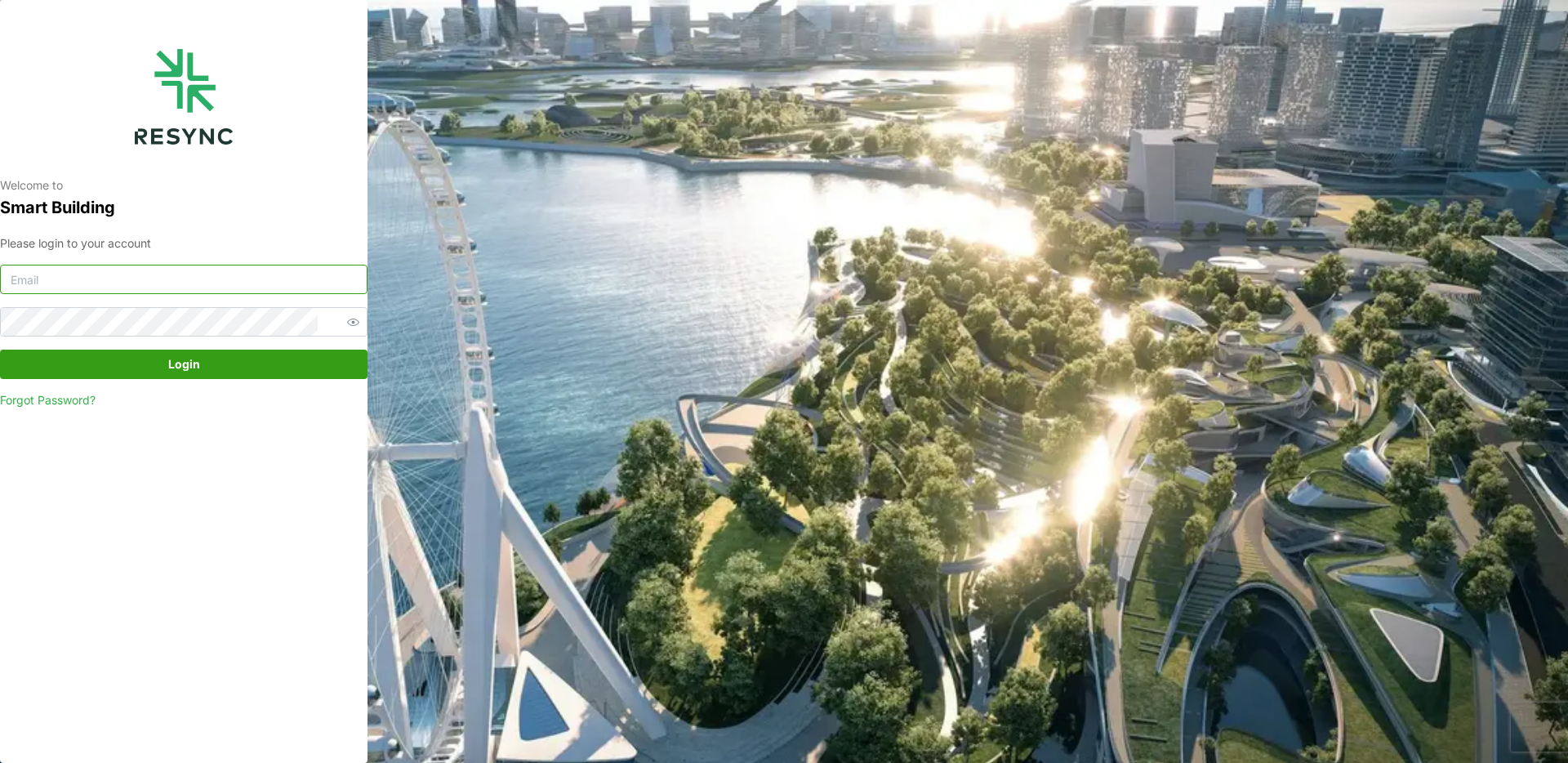 type on "huiying@[EXAMPLE.COM]" 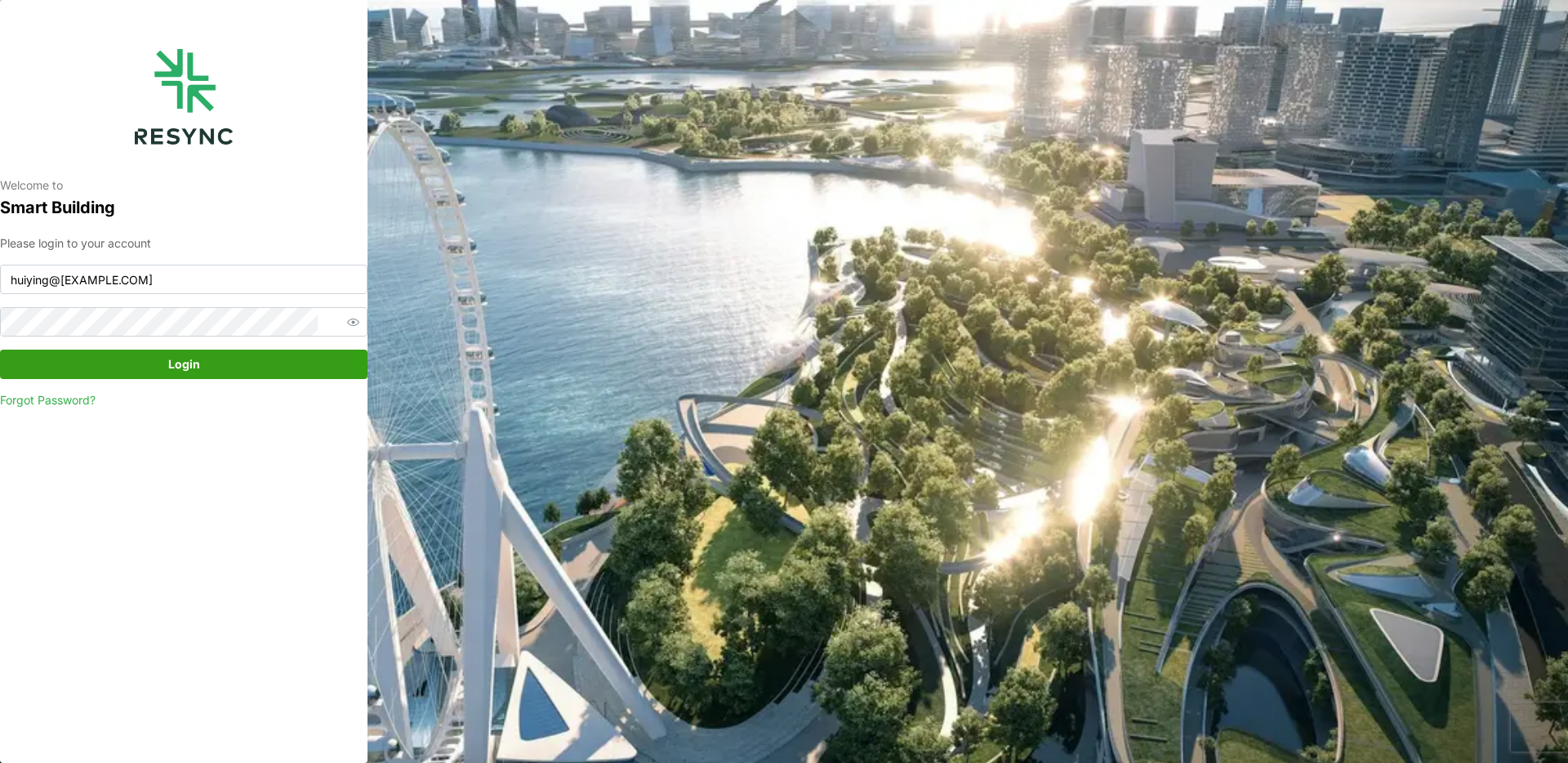 click on "Login" at bounding box center [184, 364] 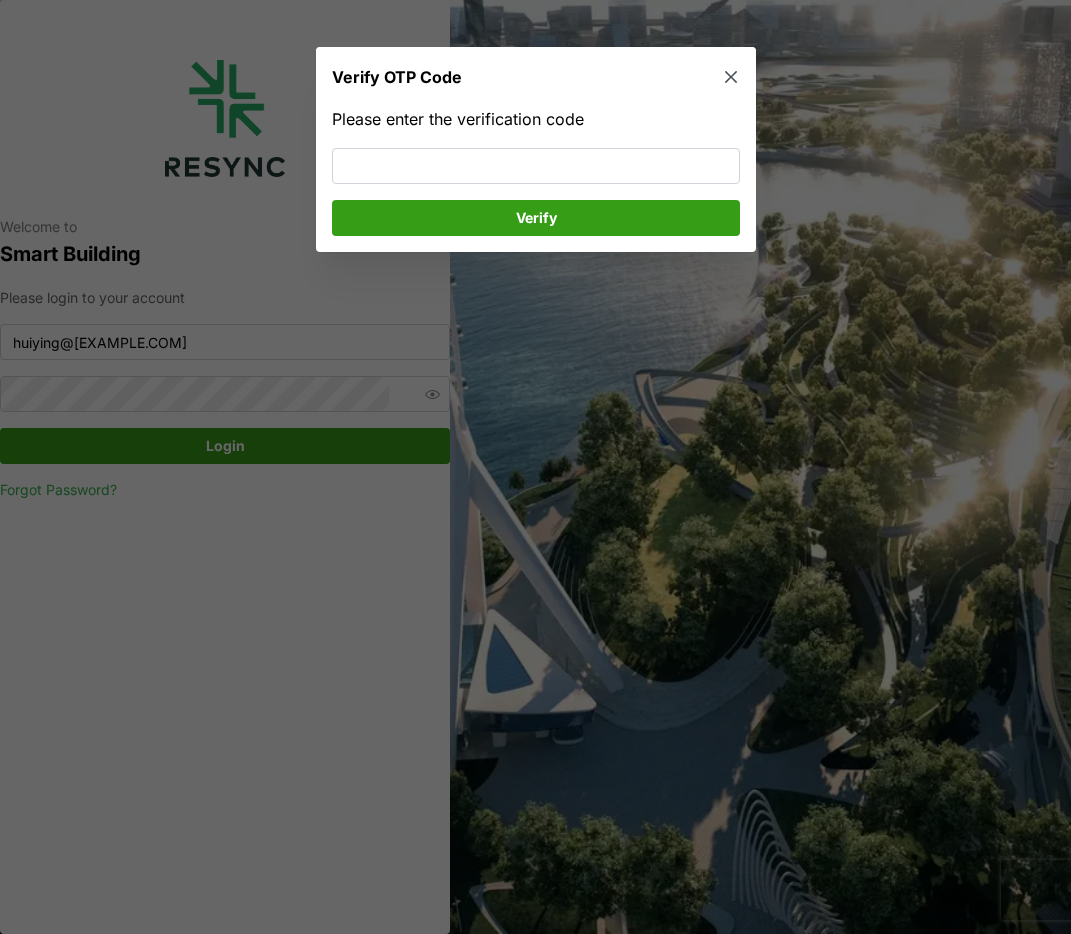 click 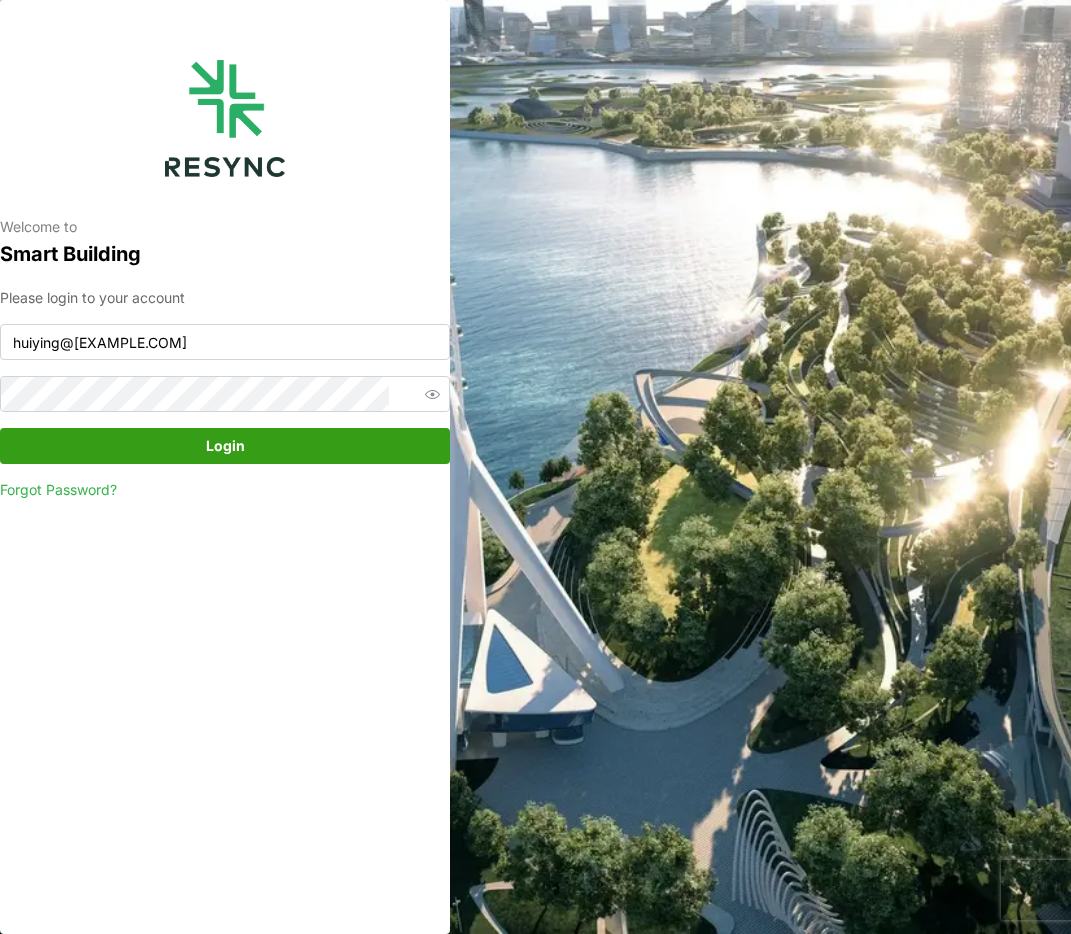 click on "Login" at bounding box center (225, 446) 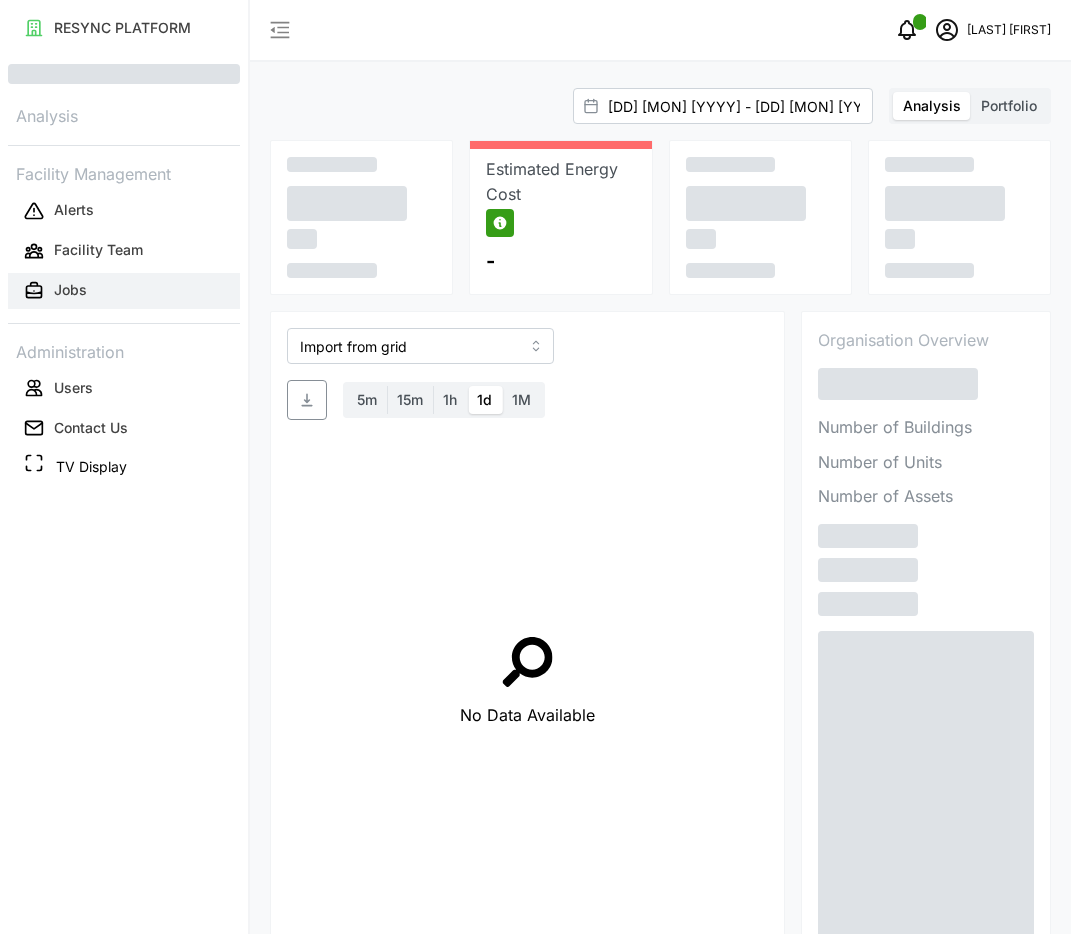 scroll, scrollTop: 0, scrollLeft: 0, axis: both 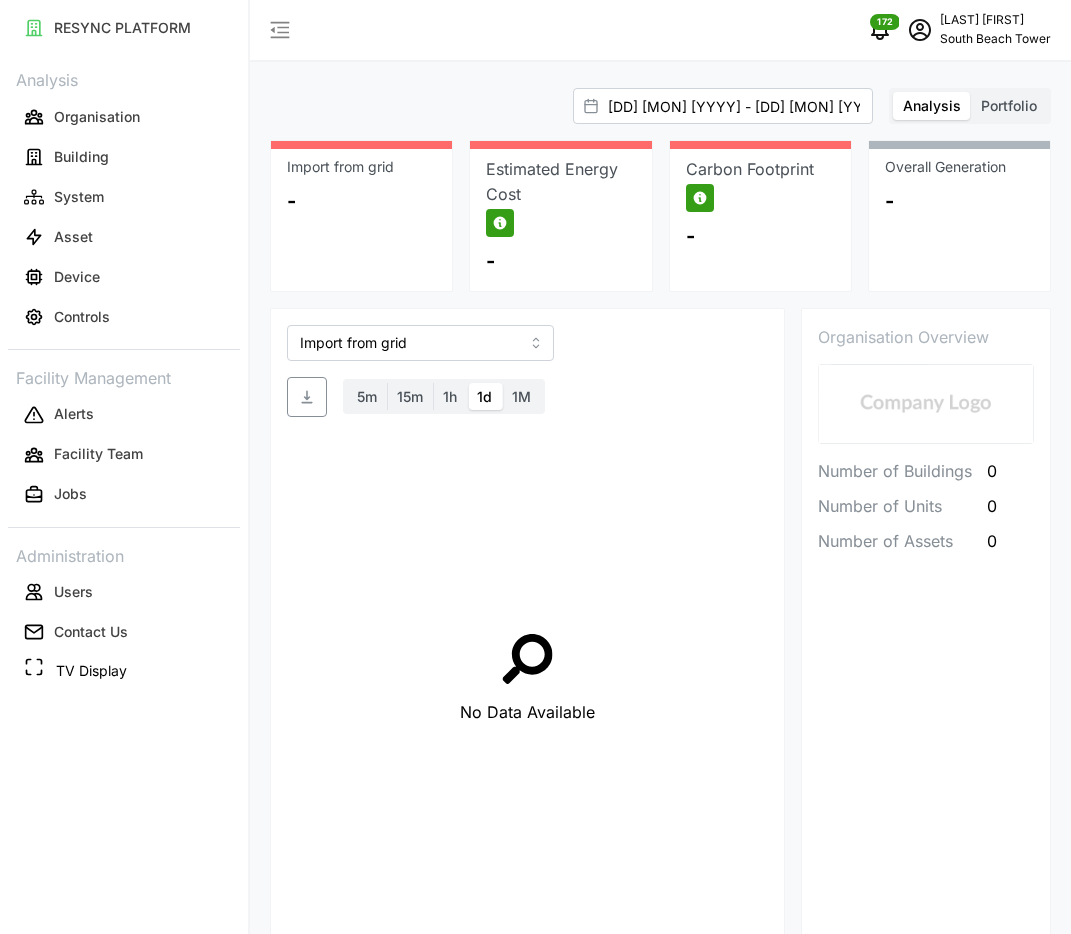 click on "South Beach Tower" at bounding box center [995, 39] 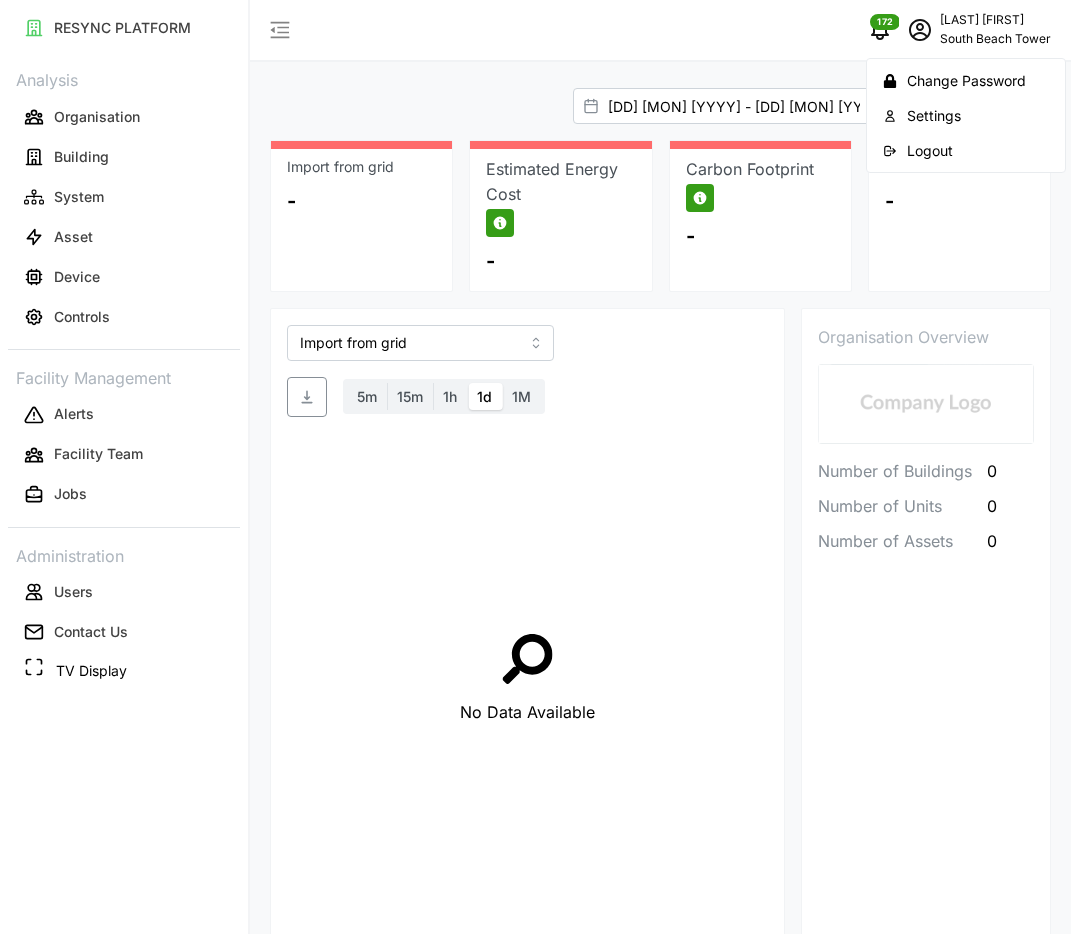 click on "Logout" at bounding box center (978, 151) 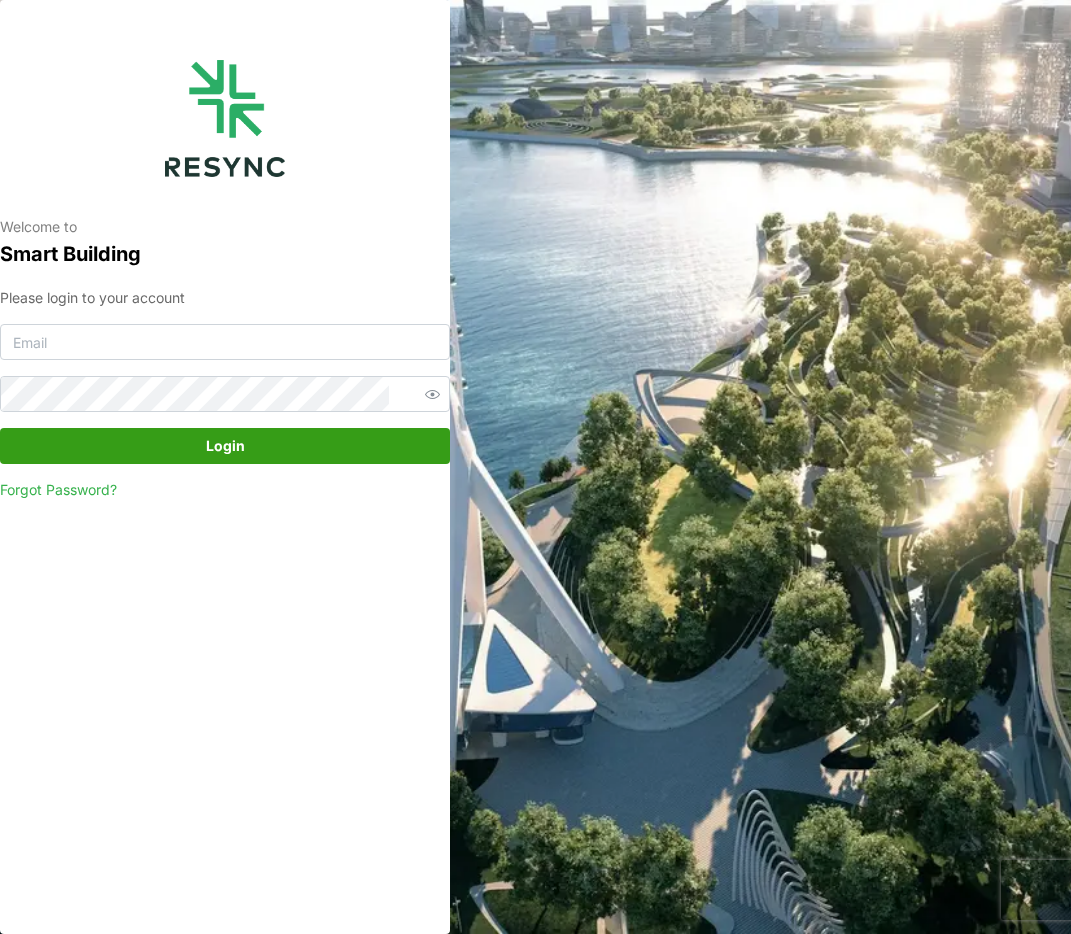 scroll, scrollTop: 0, scrollLeft: 0, axis: both 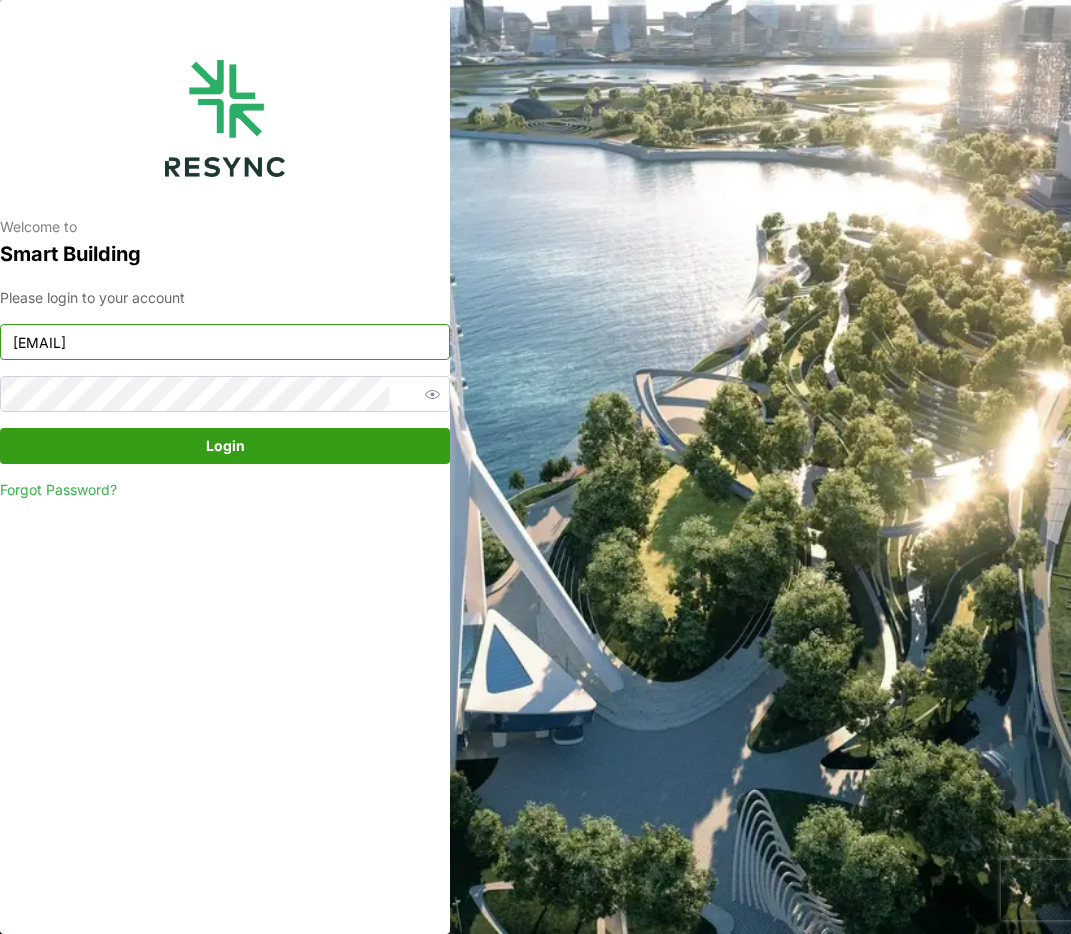 click on "huiying@resynctech.com" at bounding box center [225, 342] 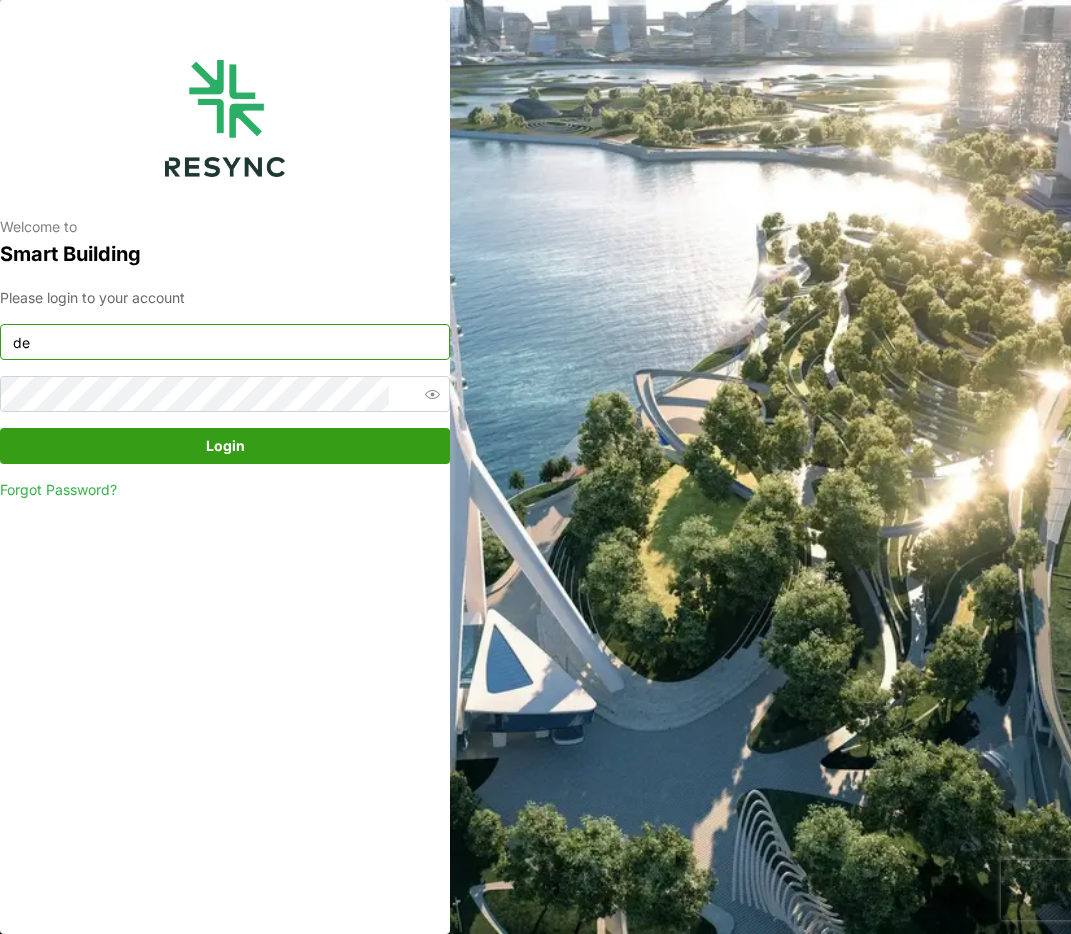 type on "demo_user@resynctech.com" 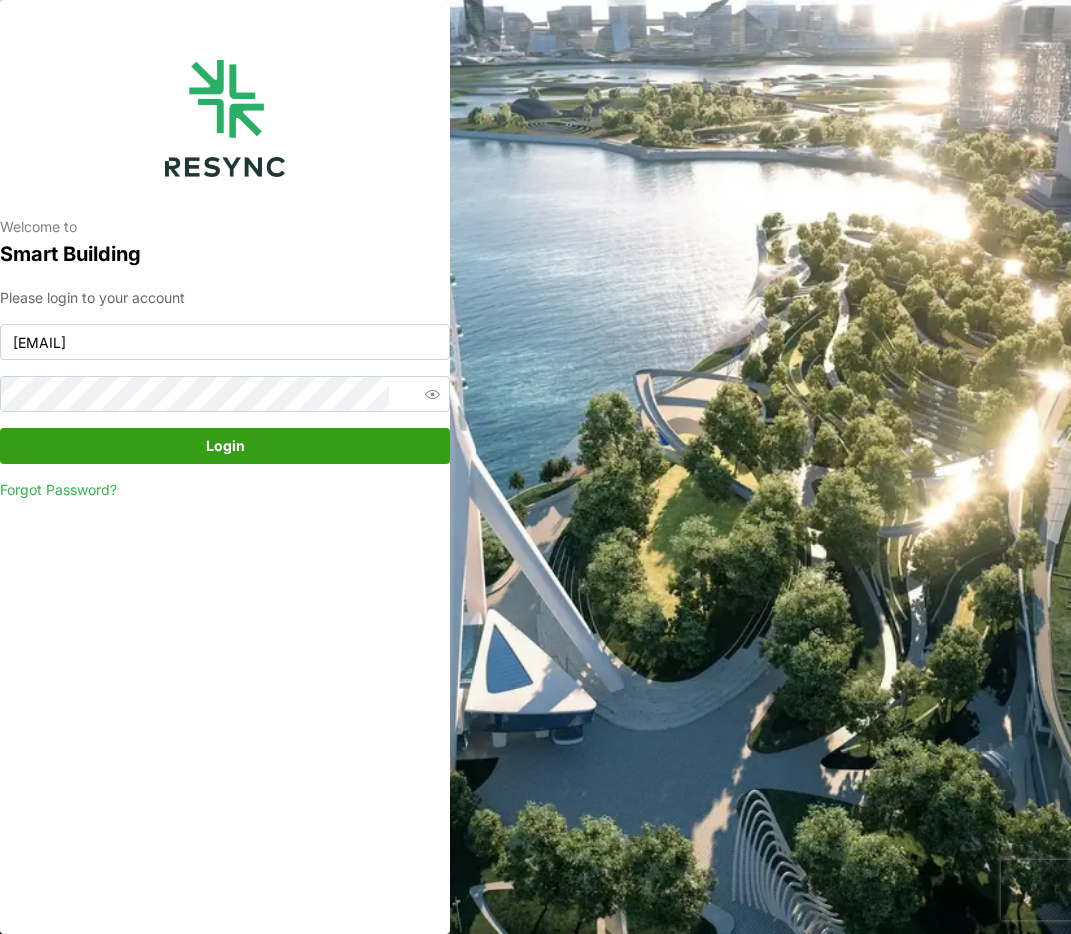 click on "Login" at bounding box center [225, 446] 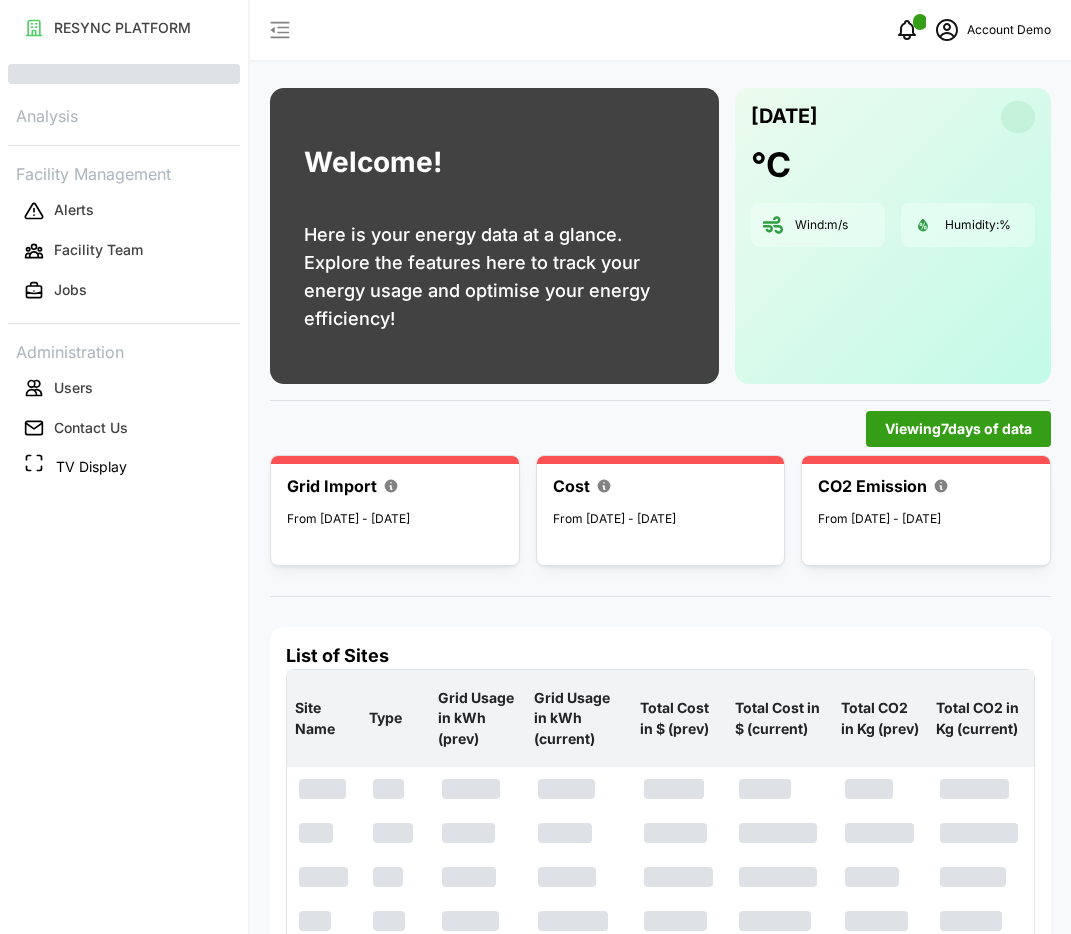 scroll, scrollTop: 0, scrollLeft: 0, axis: both 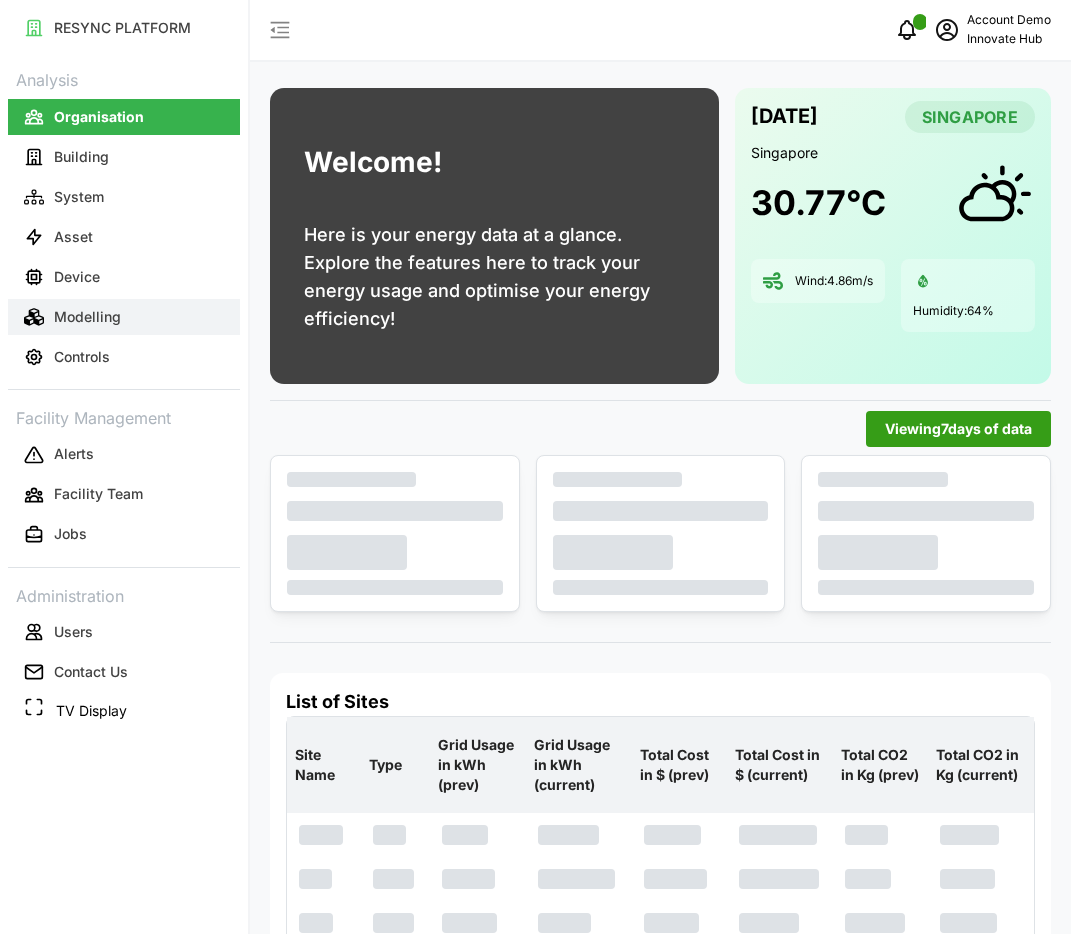 click on "Modelling" at bounding box center (87, 317) 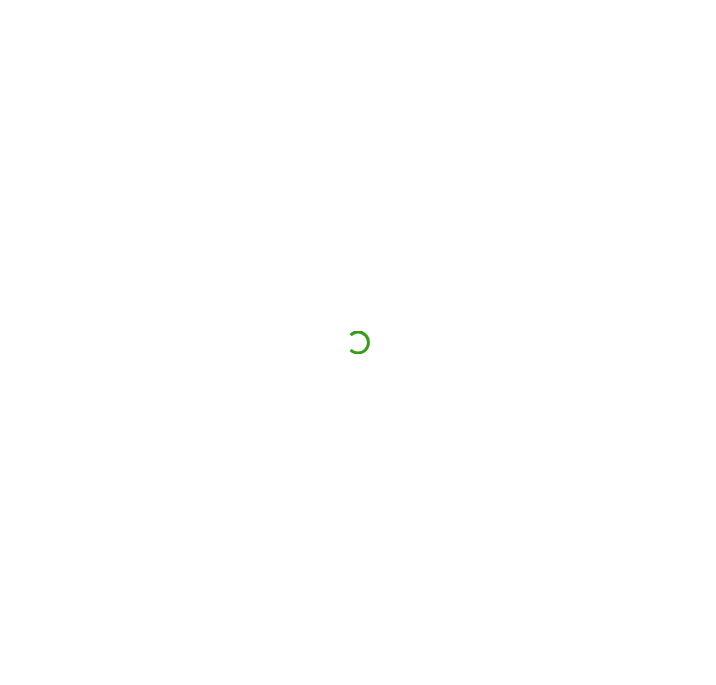 scroll, scrollTop: 0, scrollLeft: 0, axis: both 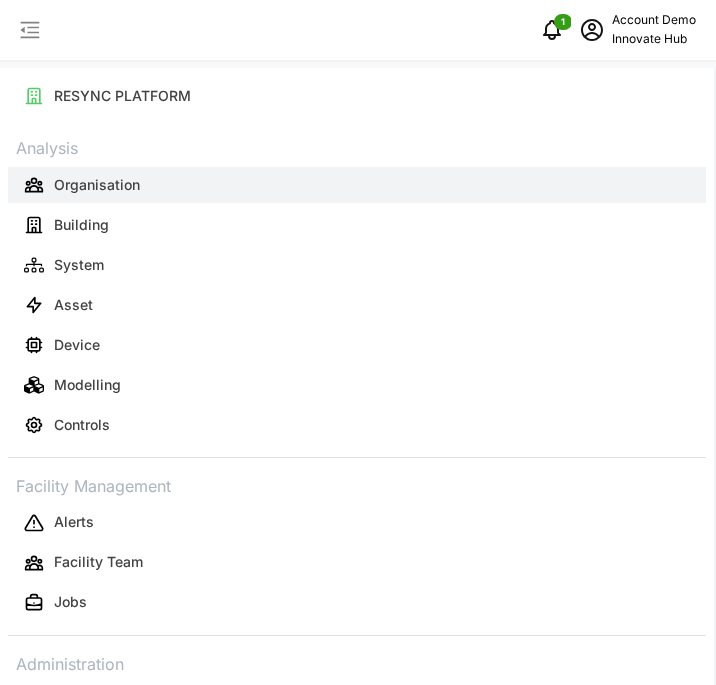 click on "Organisation" at bounding box center (357, 185) 